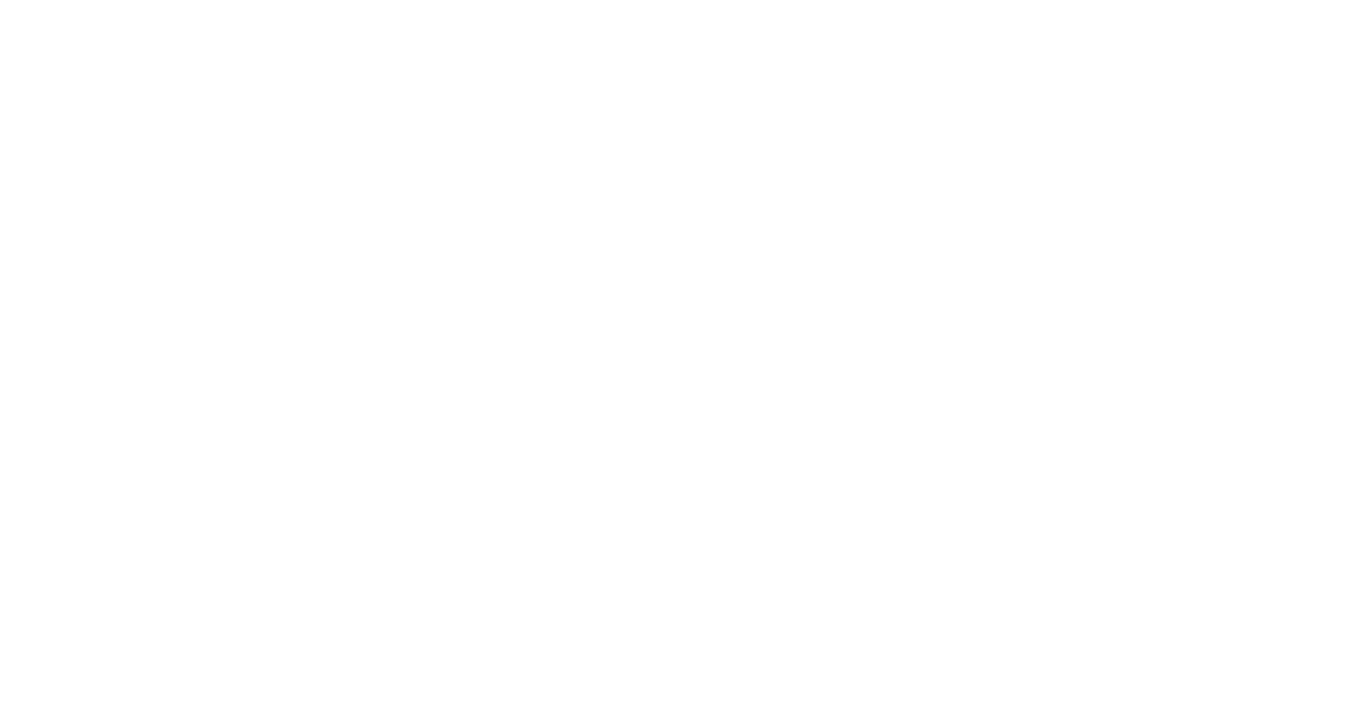 scroll, scrollTop: 0, scrollLeft: 0, axis: both 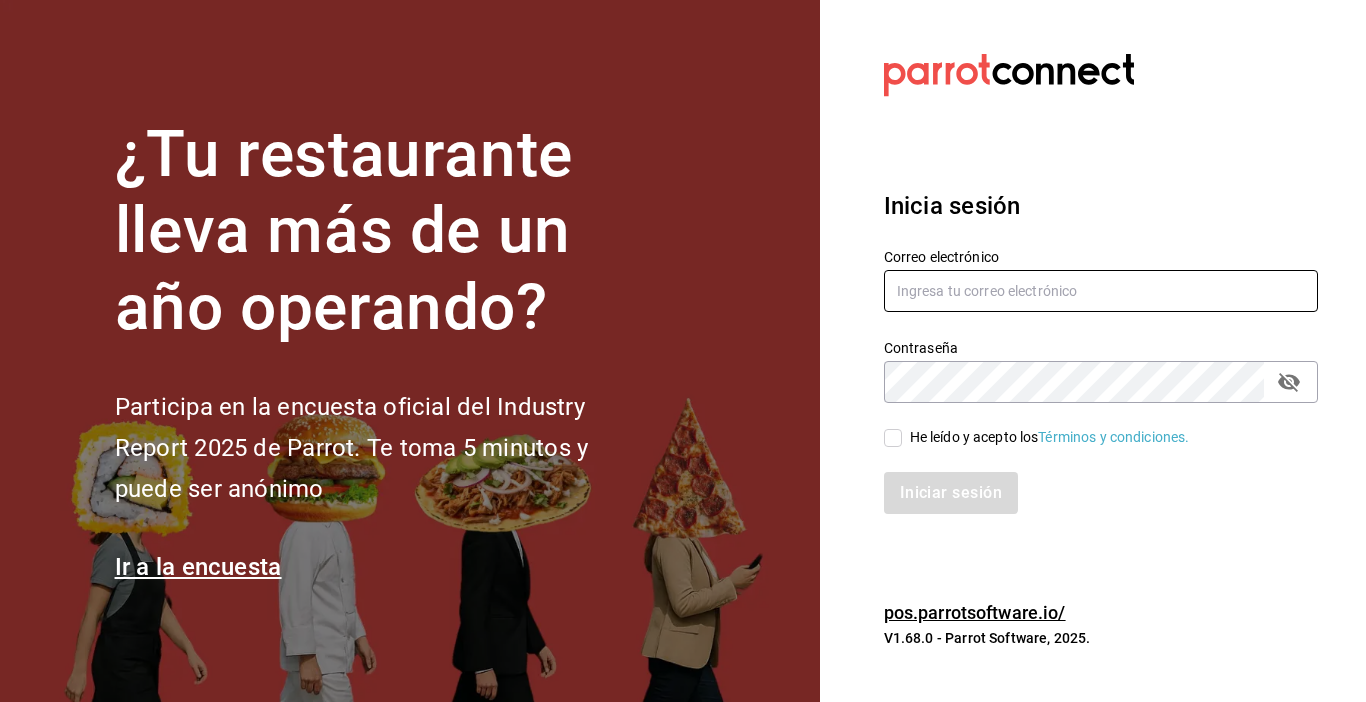 type on "zjuarez816@gmail.com" 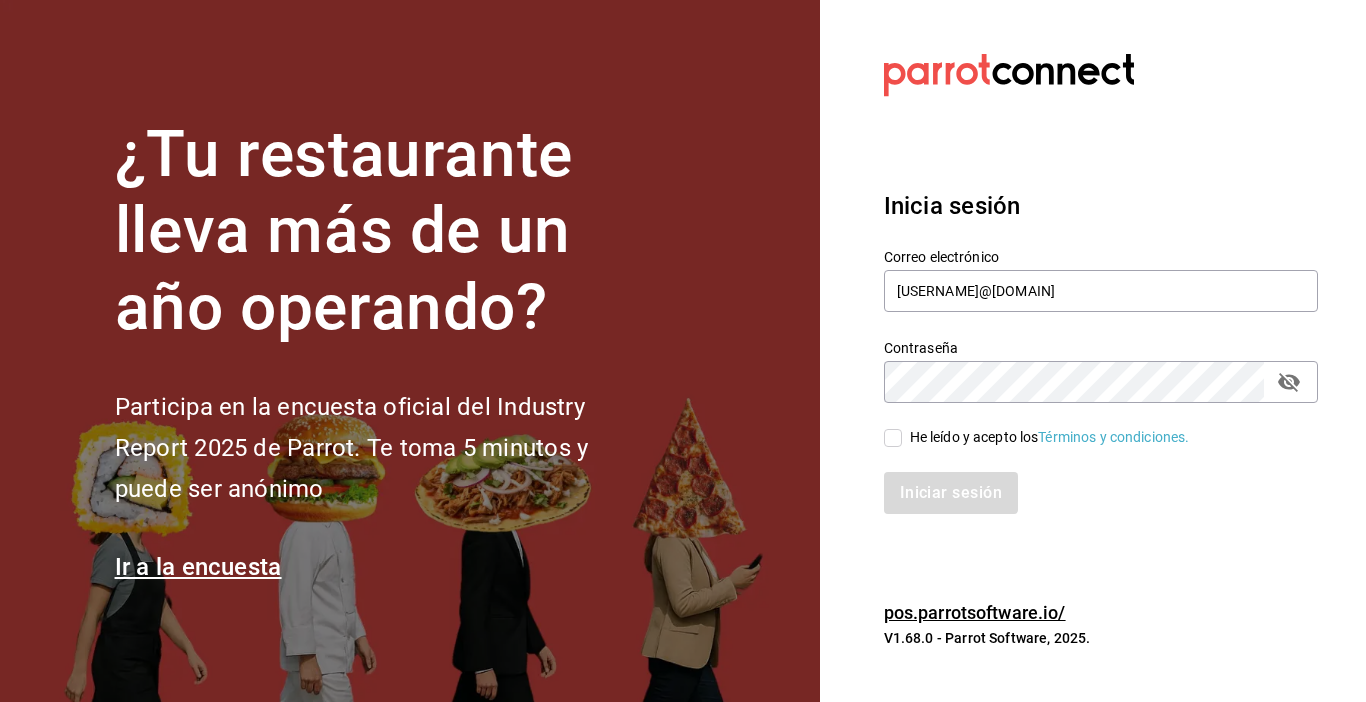 click on "He leído y acepto los  Términos y condiciones." at bounding box center (893, 438) 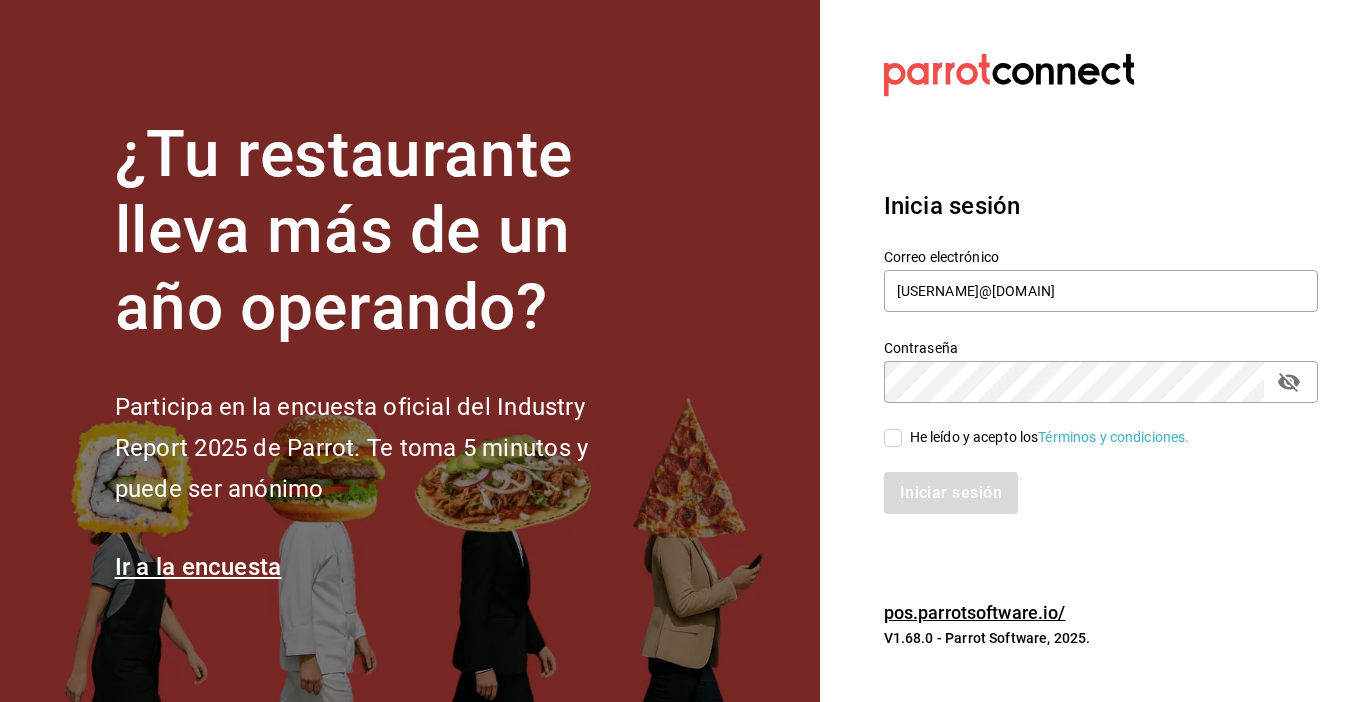 checkbox on "true" 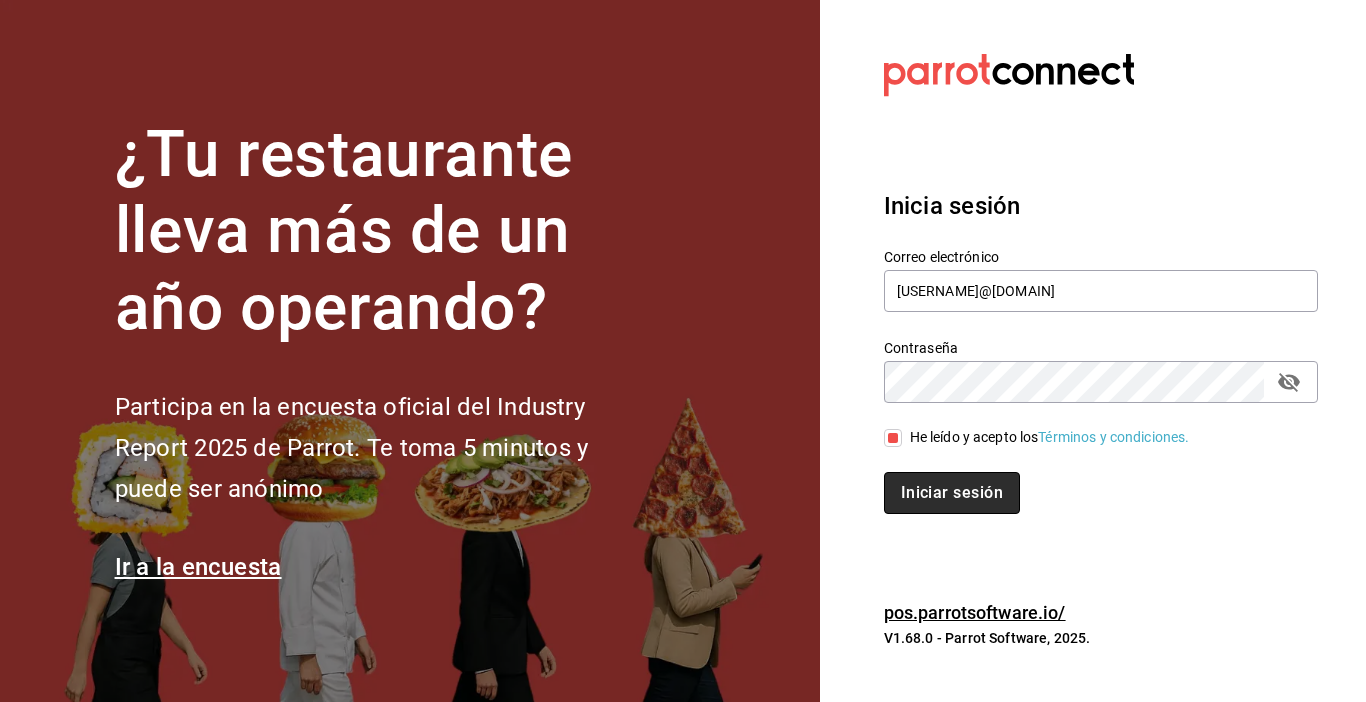 click on "Iniciar sesión" at bounding box center (952, 493) 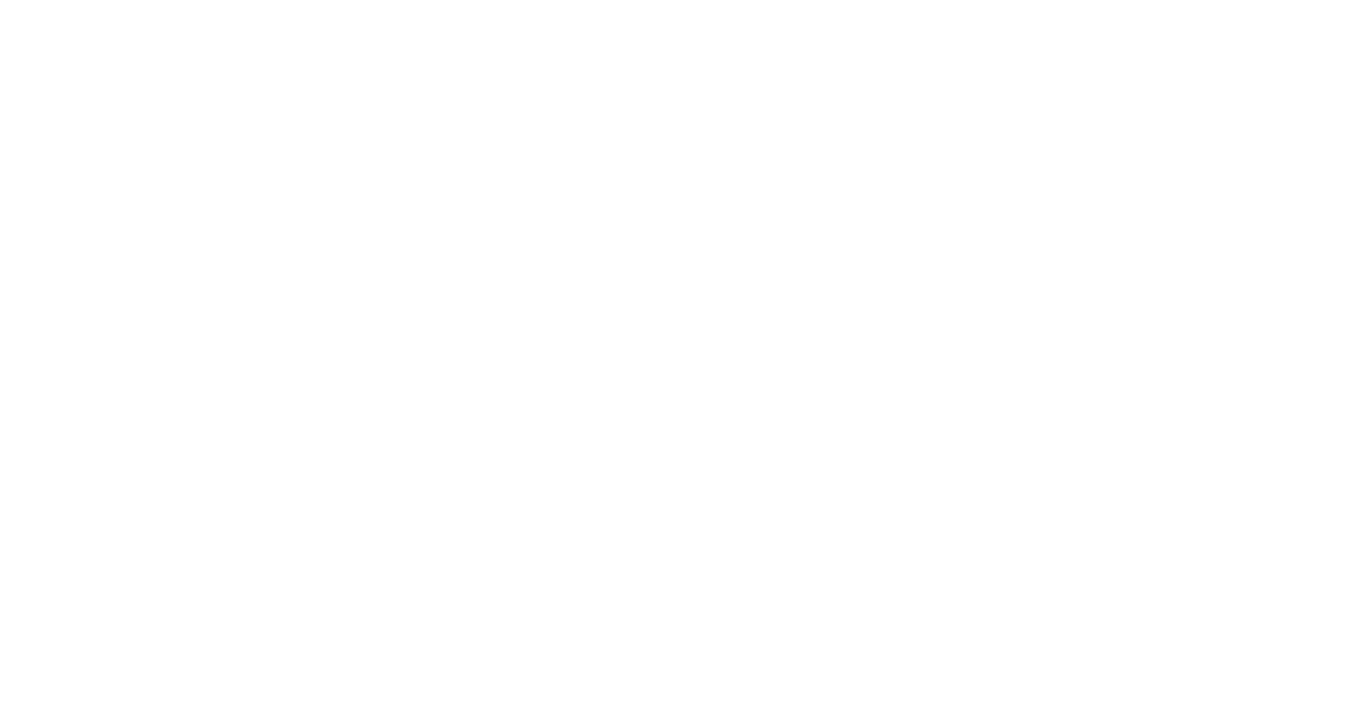 scroll, scrollTop: 0, scrollLeft: 0, axis: both 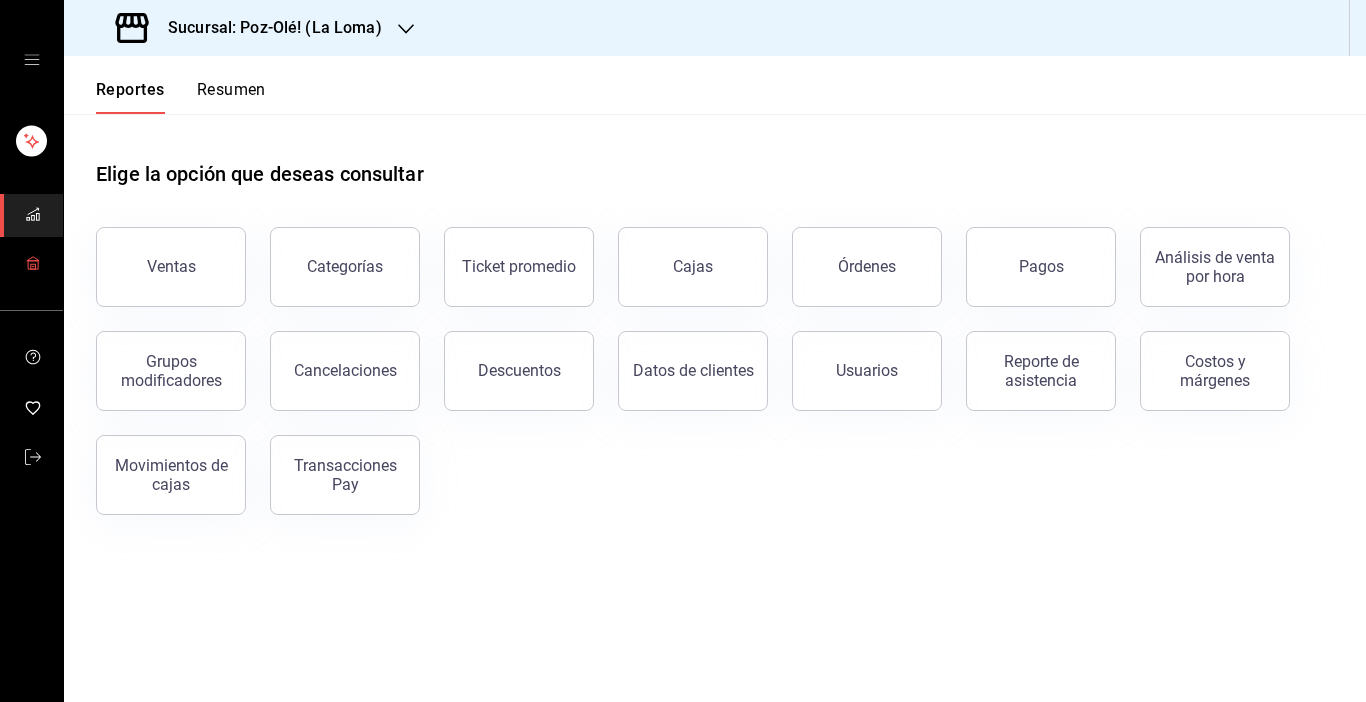 click at bounding box center [31, 264] 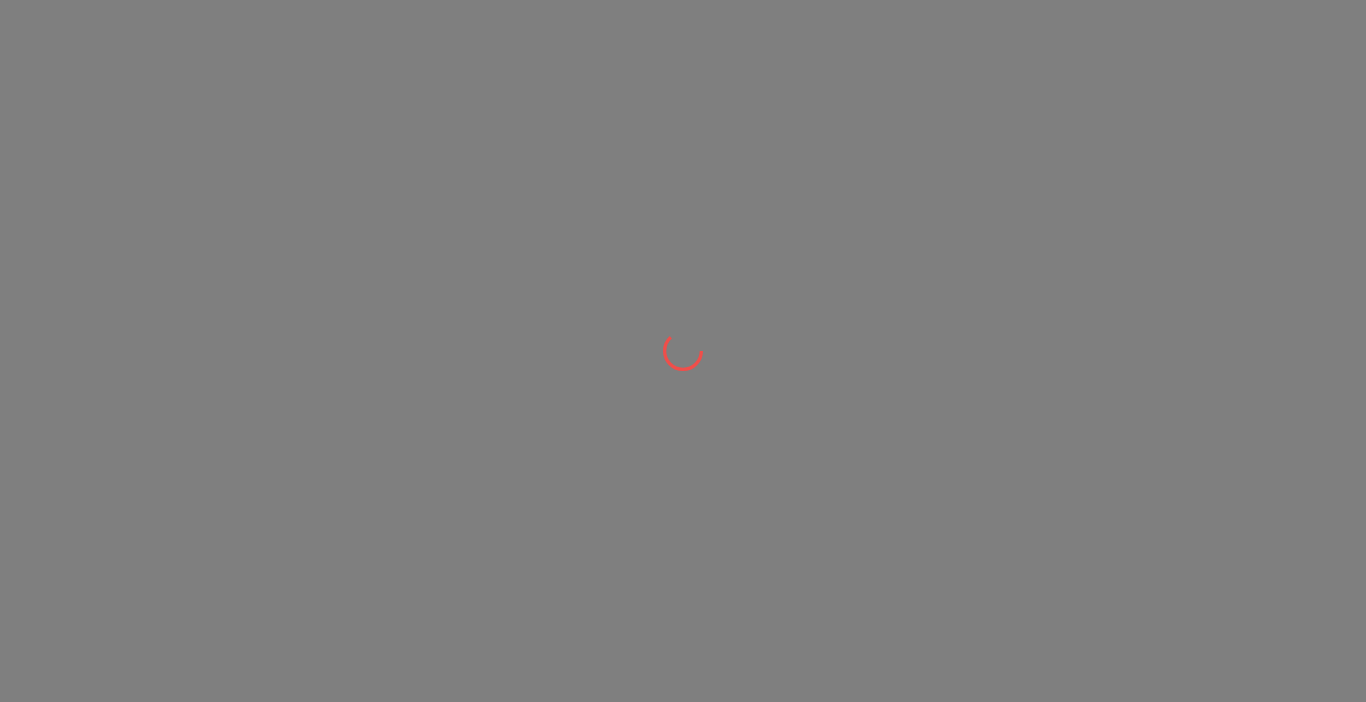 scroll, scrollTop: 0, scrollLeft: 0, axis: both 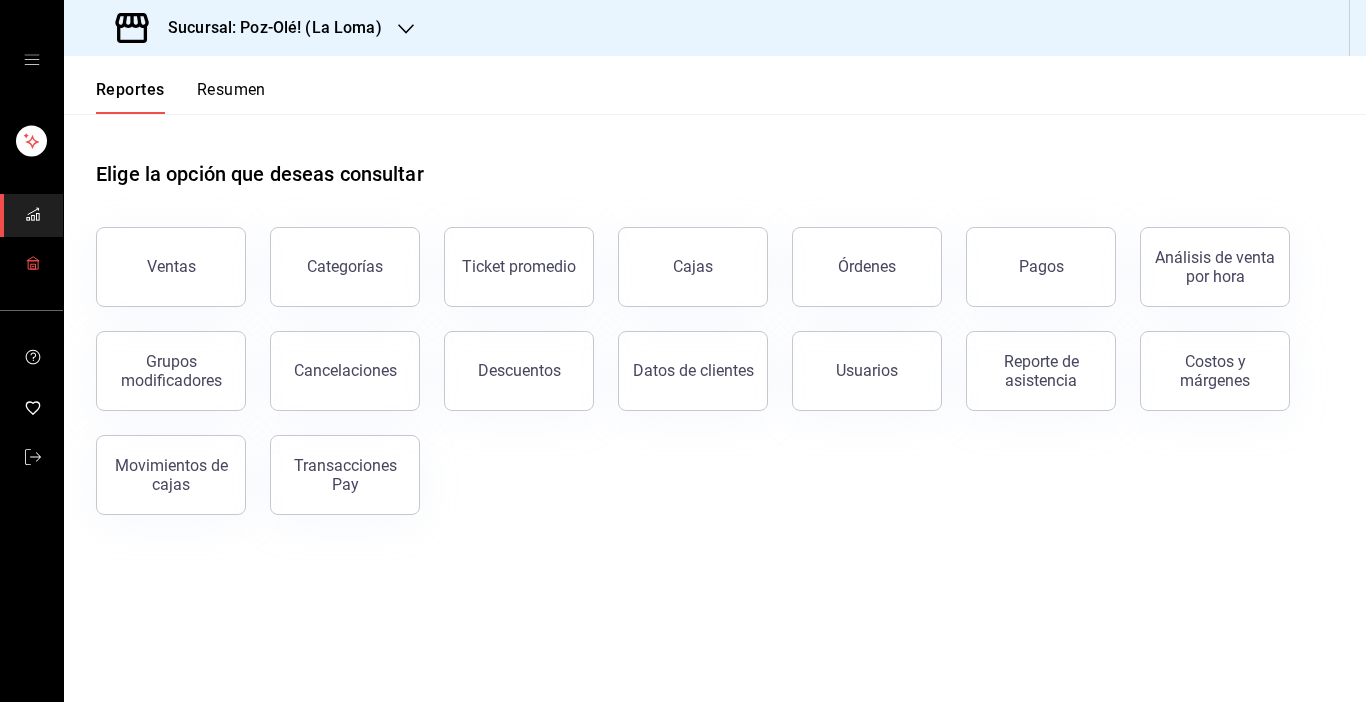 click 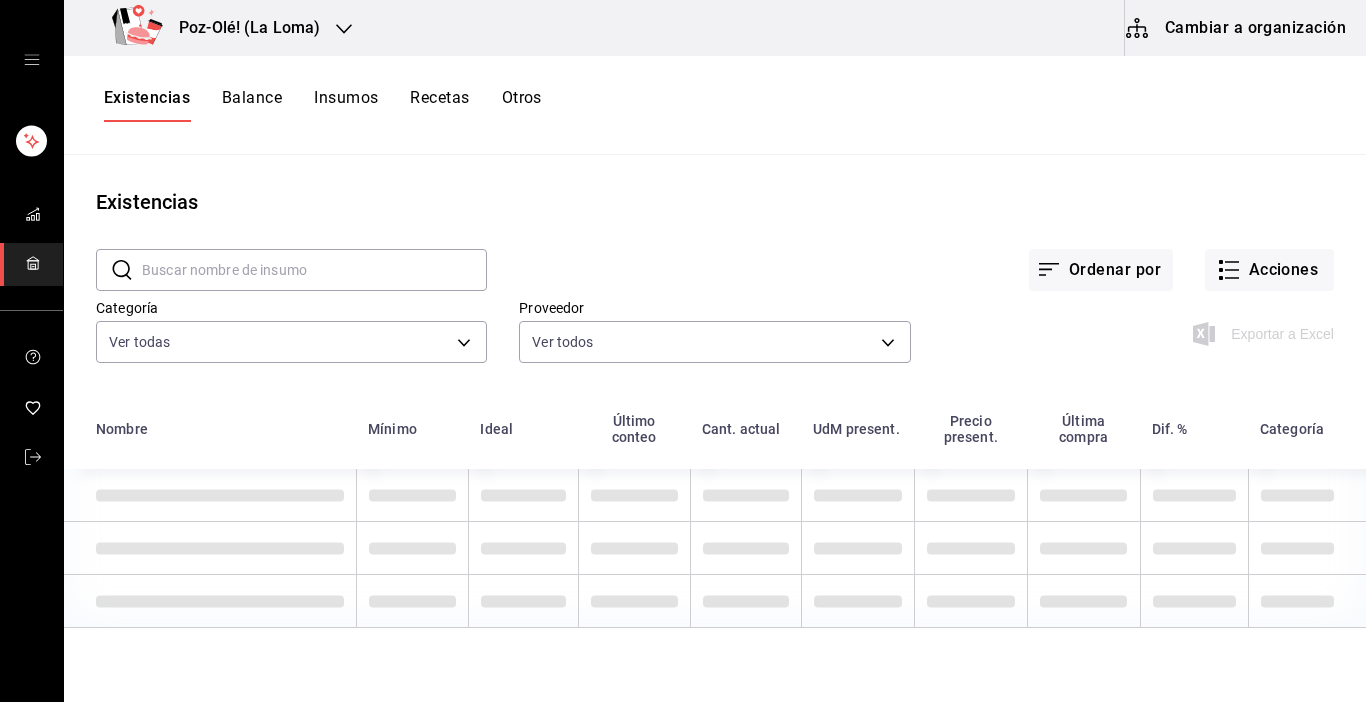 click on "Cambiar a organización" at bounding box center (1237, 28) 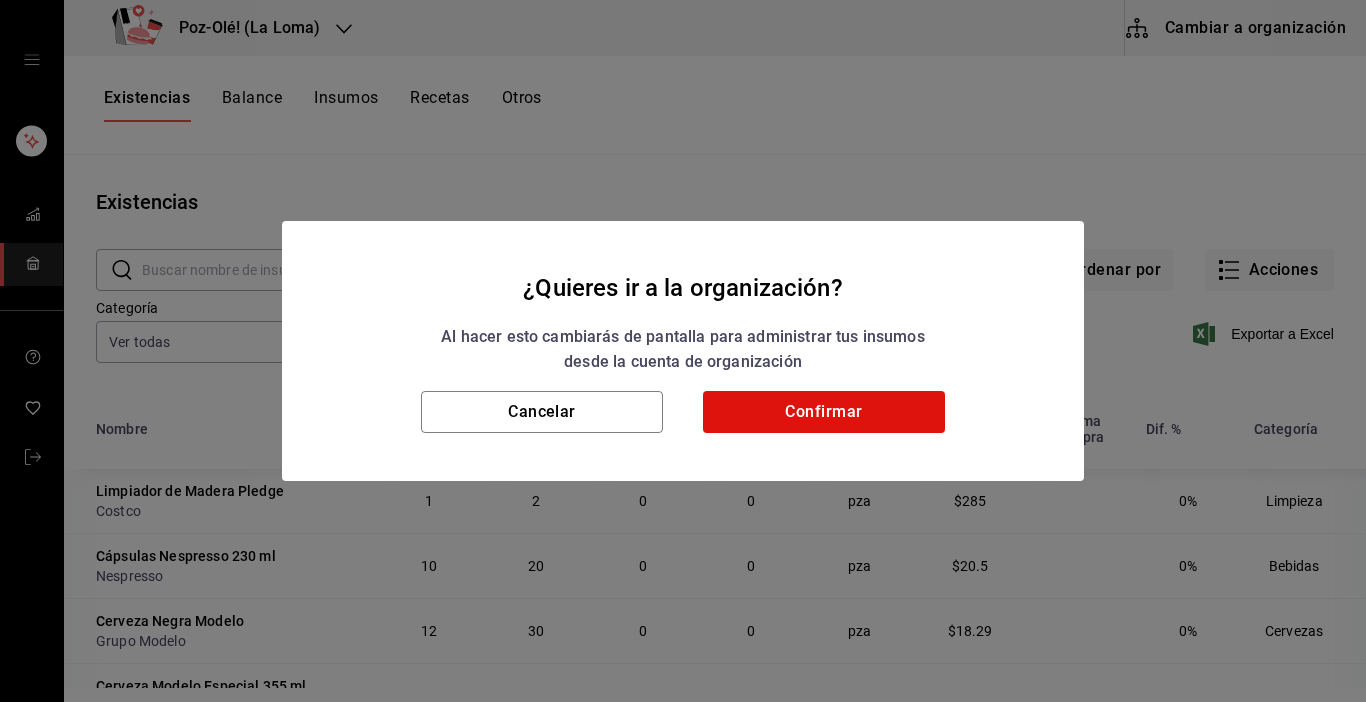click on "¿Quieres ir a la organización? Al hacer esto cambiarás de pantalla para administrar tus insumos desde la cuenta de organización Cancelar Confirmar" at bounding box center (683, 351) 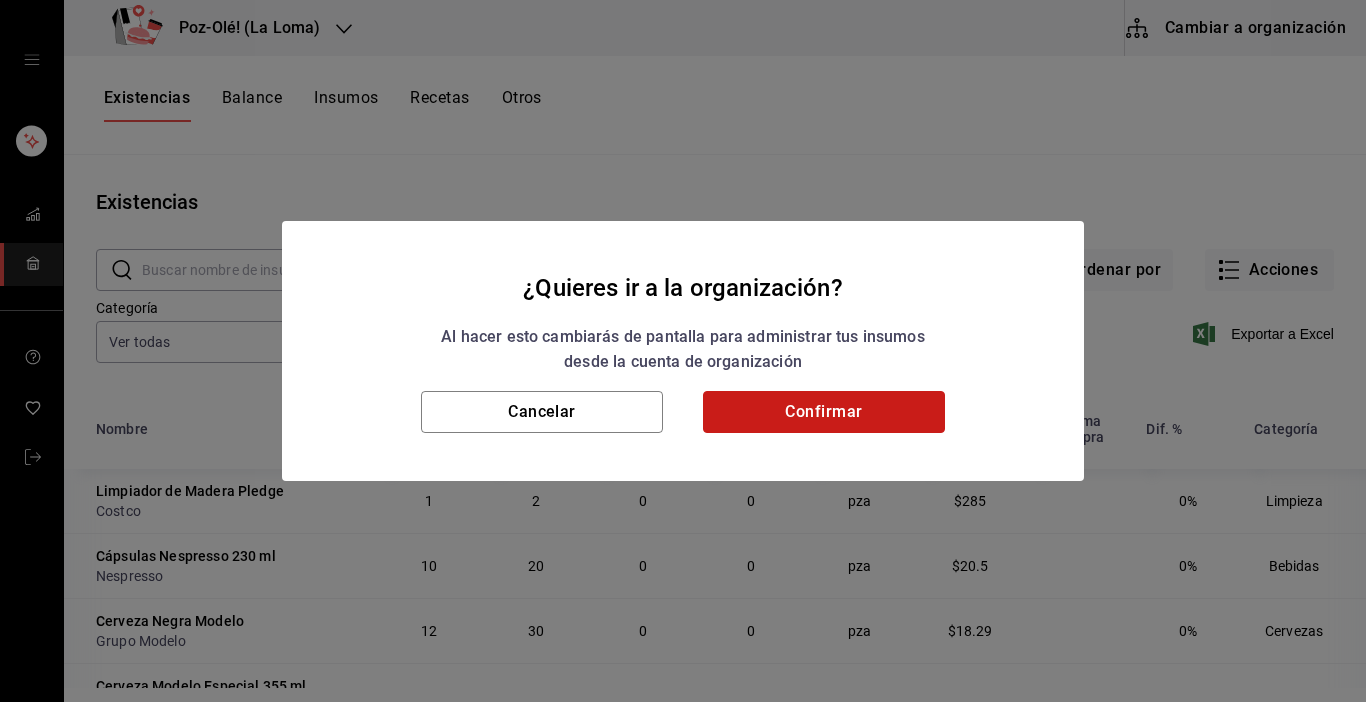 click on "Confirmar" at bounding box center [824, 412] 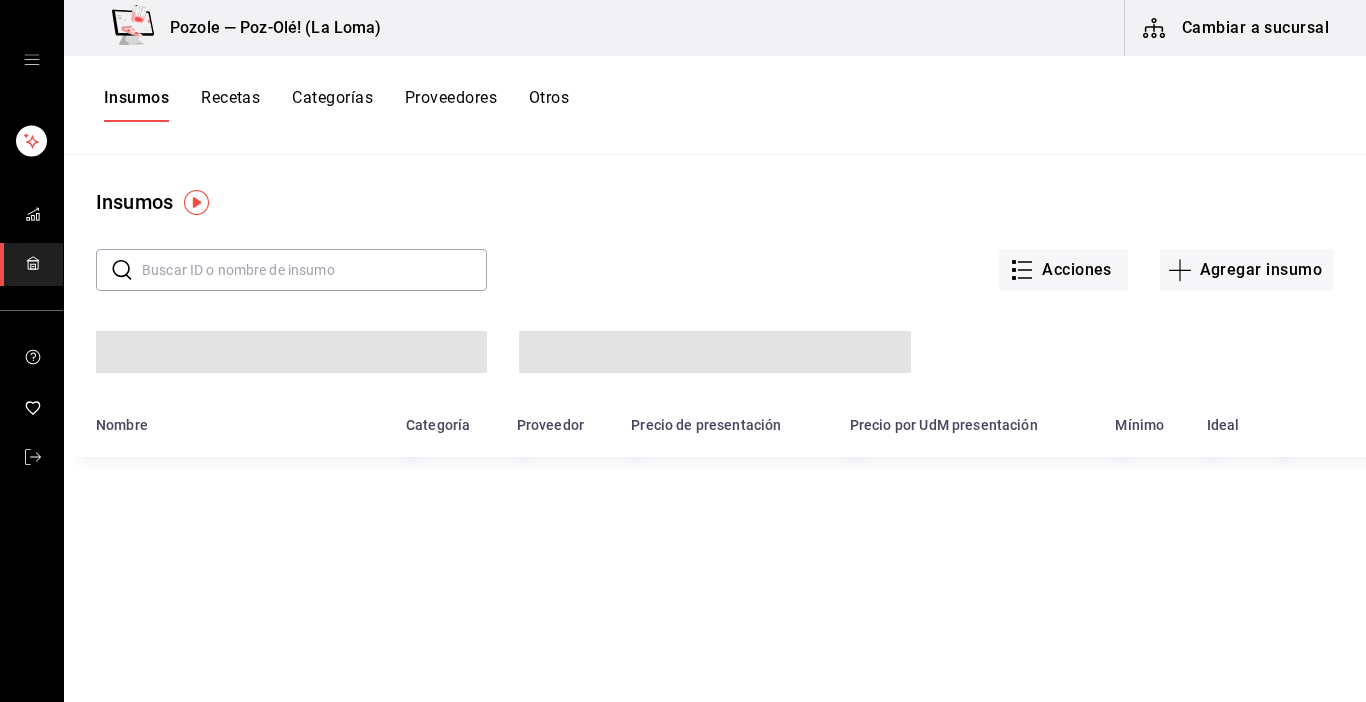 click on "Insumos Recetas Categorías Proveedores Otros" at bounding box center (336, 105) 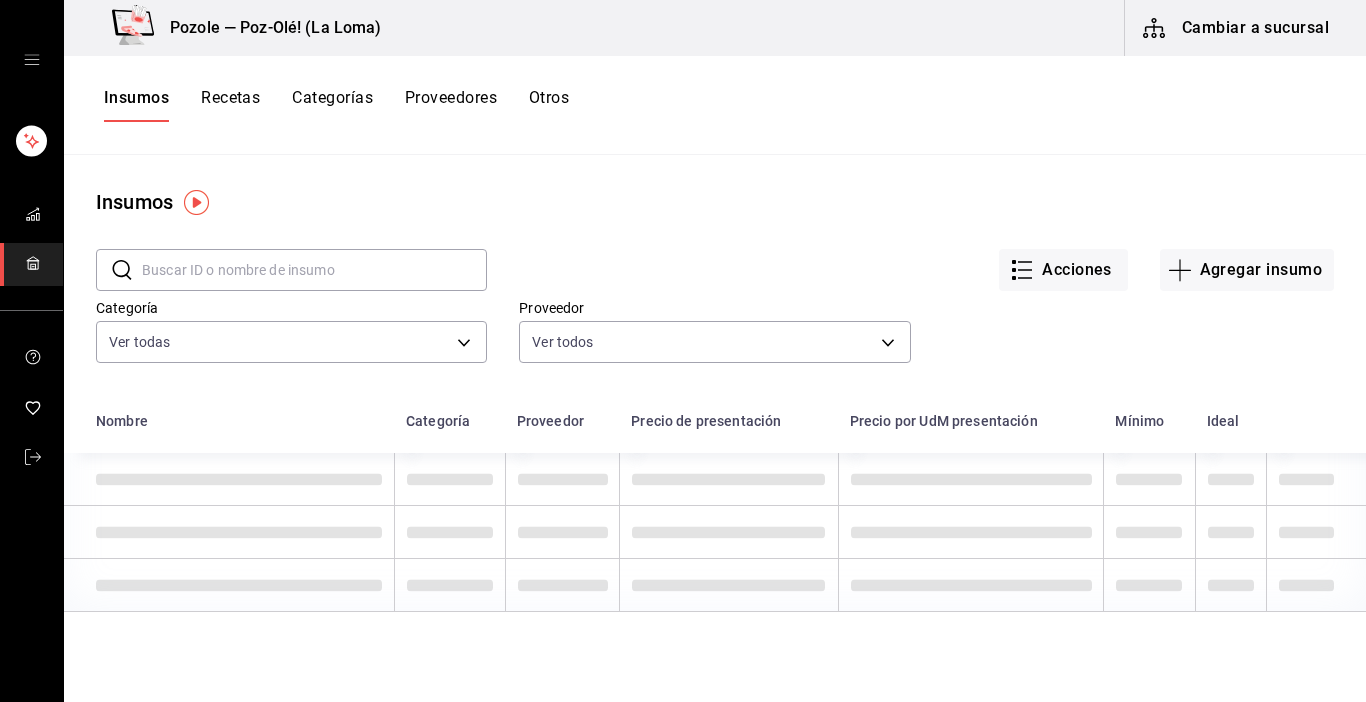 click on "Otros" at bounding box center [549, 105] 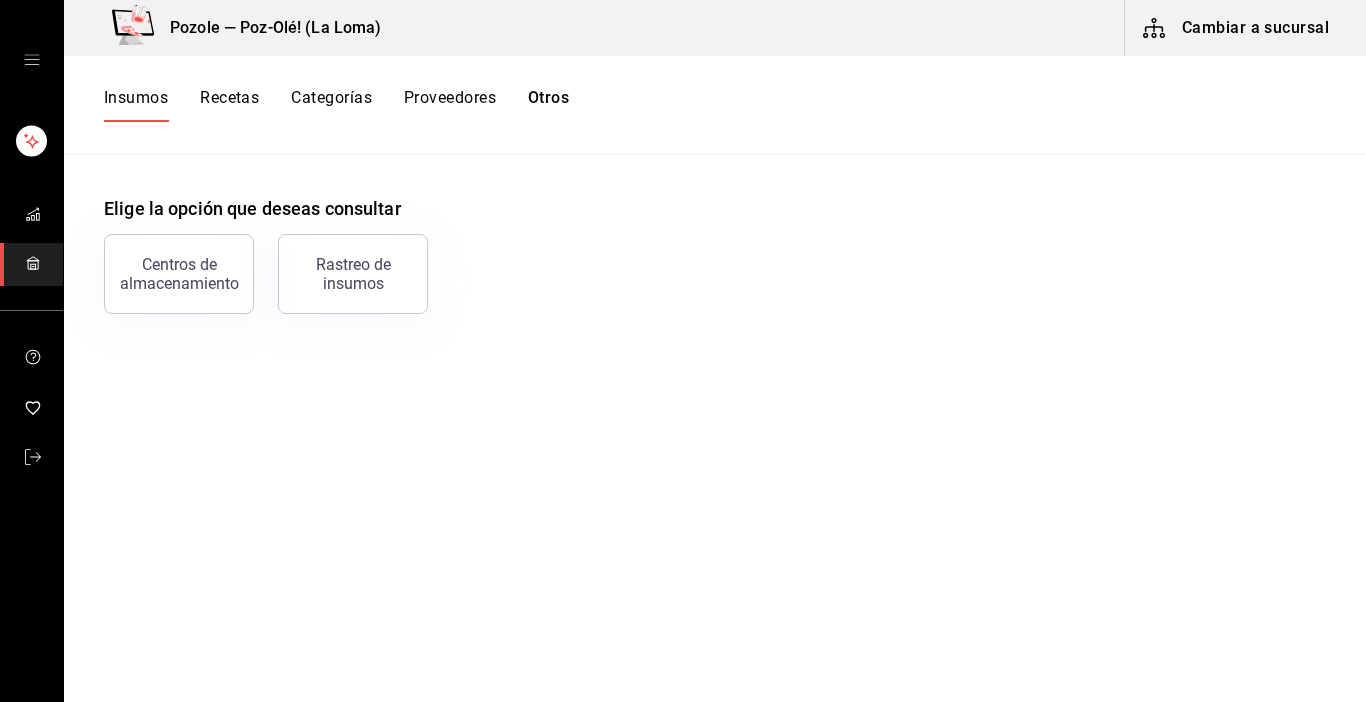 click on "Otros" at bounding box center [548, 105] 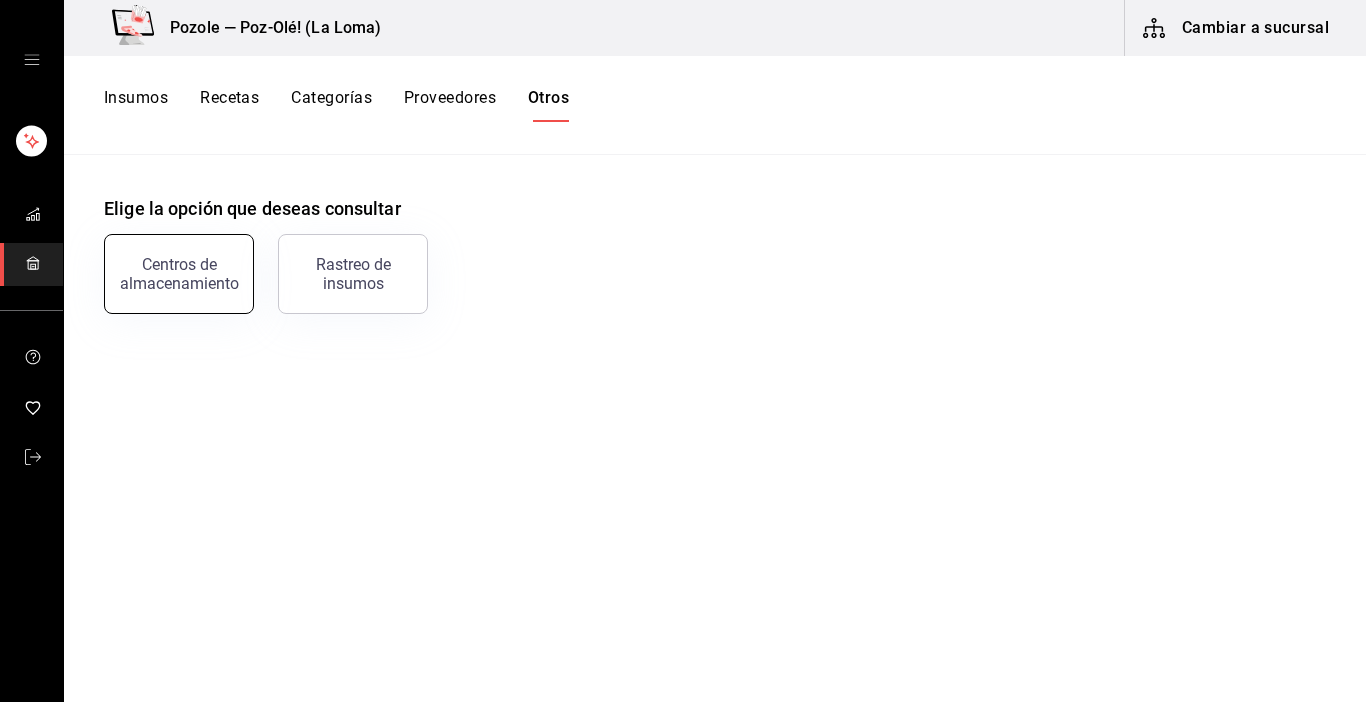 click on "Centros de almacenamiento" at bounding box center (179, 274) 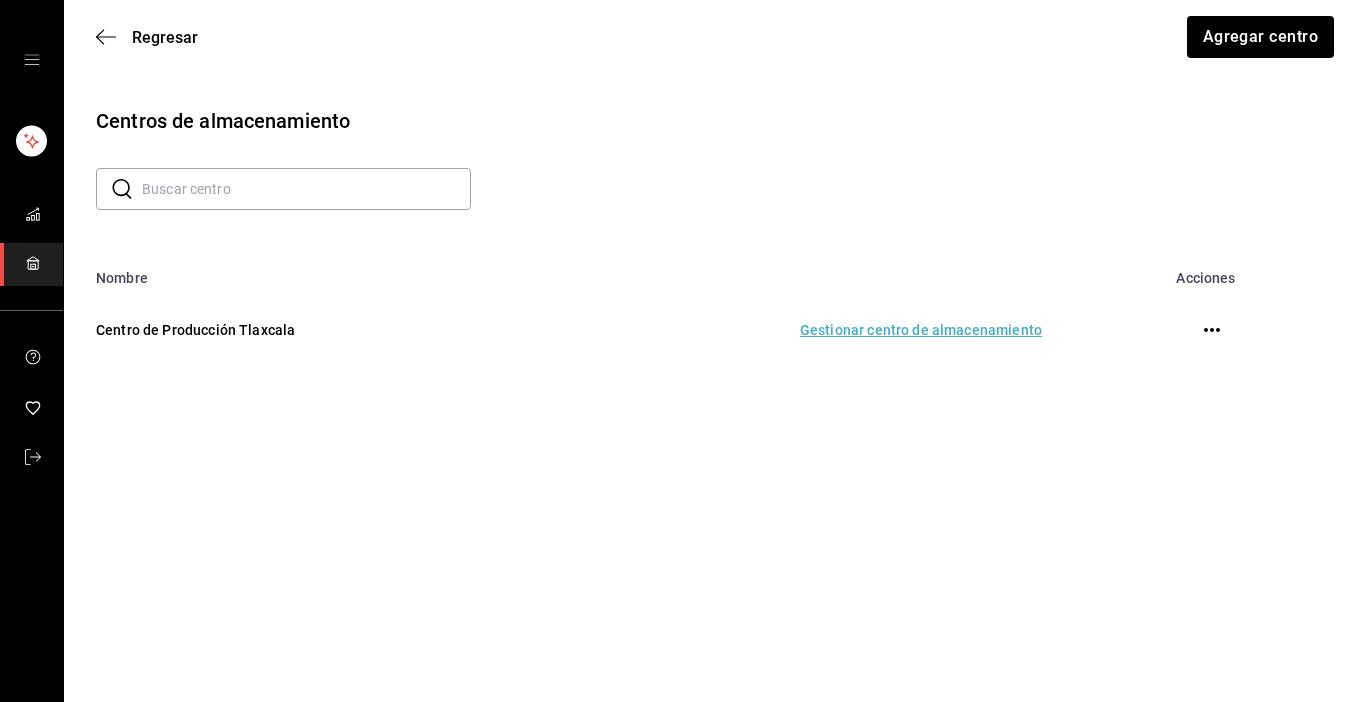 click on "Gestionar centro de almacenamiento" at bounding box center [799, 330] 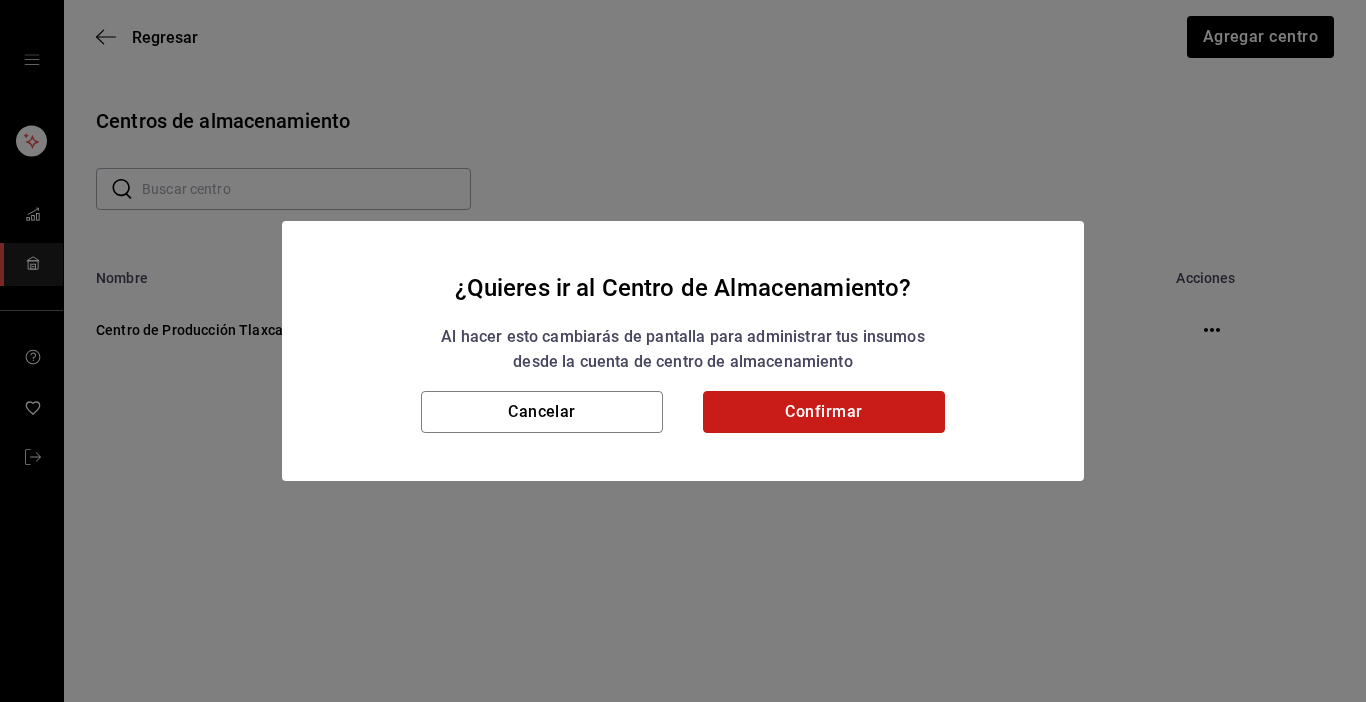 click on "Confirmar" at bounding box center [824, 412] 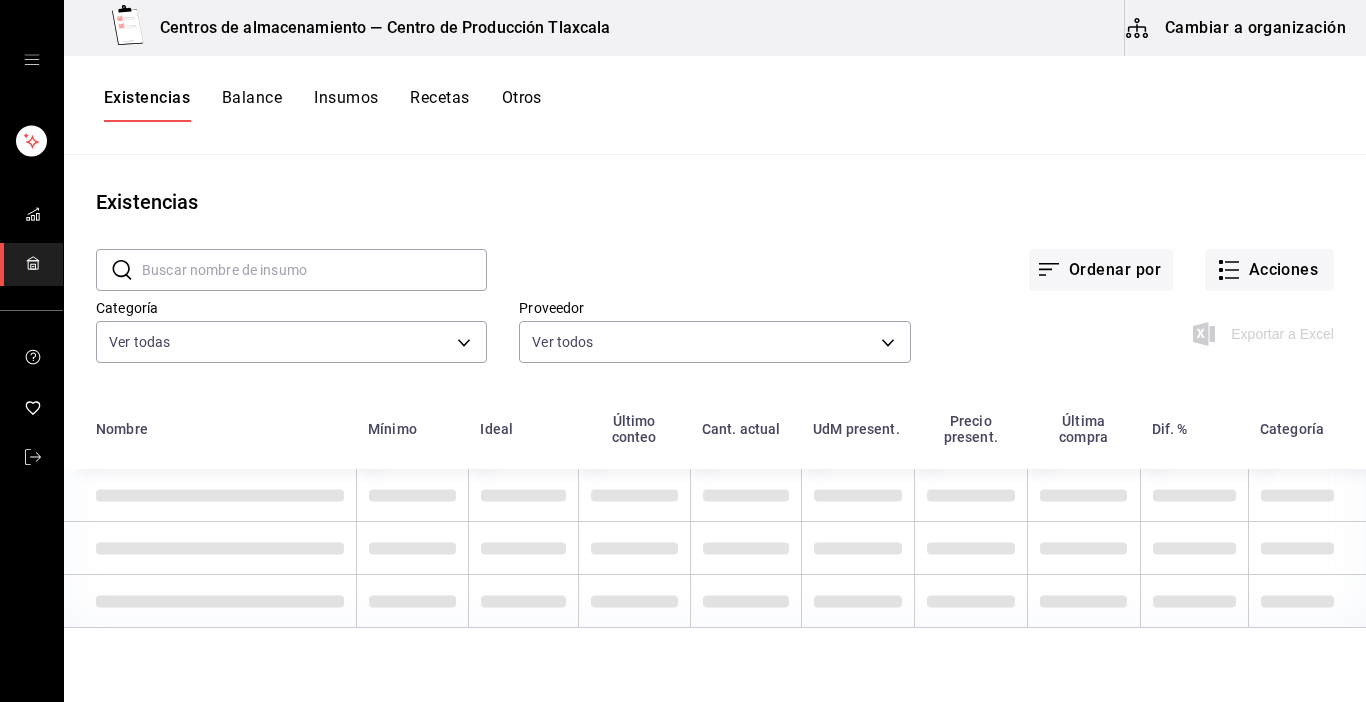 click on "Recetas" at bounding box center (439, 105) 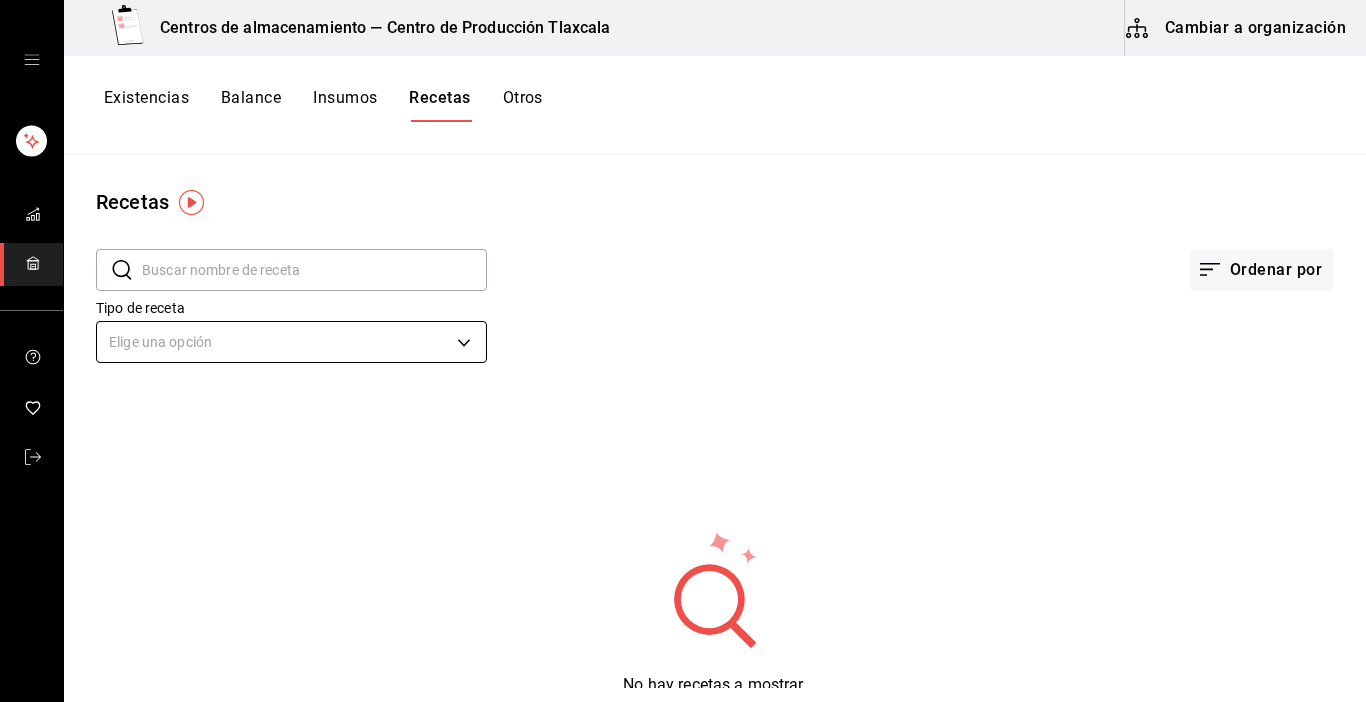click on "Centros de almacenamiento — Centro de Producción Tlaxcala Cambiar a organización Existencias Balance Insumos Recetas Otros Recetas ​ ​ Ordenar por Tipo de receta Elige una opción default No hay recetas a mostrar. Intenta otra búsqueda. Guardar GANA 1 MES GRATIS EN TU SUSCRIPCIÓN AQUÍ ¿Recuerdas cómo empezó tu restaurante?
Hoy puedes ayudar a un colega a tener el mismo cambio que tú viviste.
Recomienda Parrot directamente desde tu Portal Administrador.
Es fácil y rápido.
🎁 Por cada restaurante que se una, ganas 1 mes gratis. Ver video tutorial Ir a video Duplicar Eliminar Visitar centro de ayuda ([PHONE]) [EMAIL] Visitar centro de ayuda ([PHONE]) [EMAIL]" at bounding box center [683, 344] 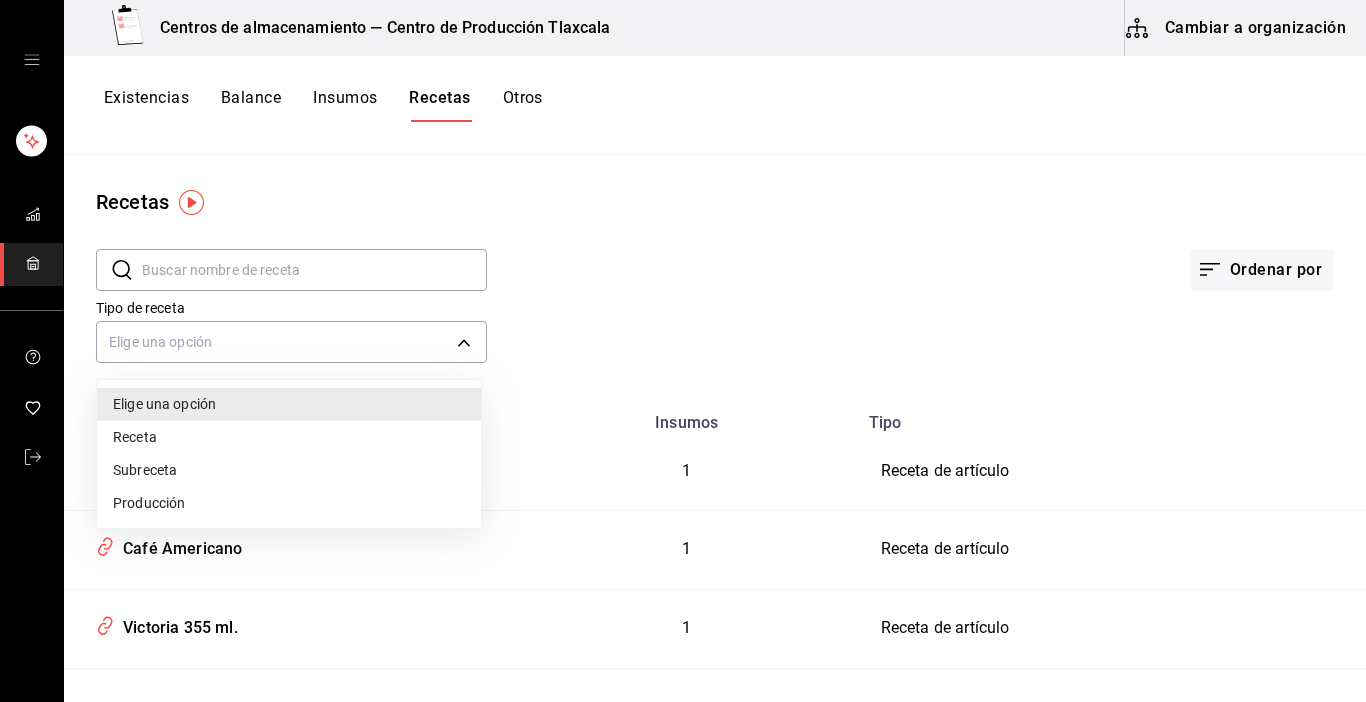click on "Receta" at bounding box center (289, 437) 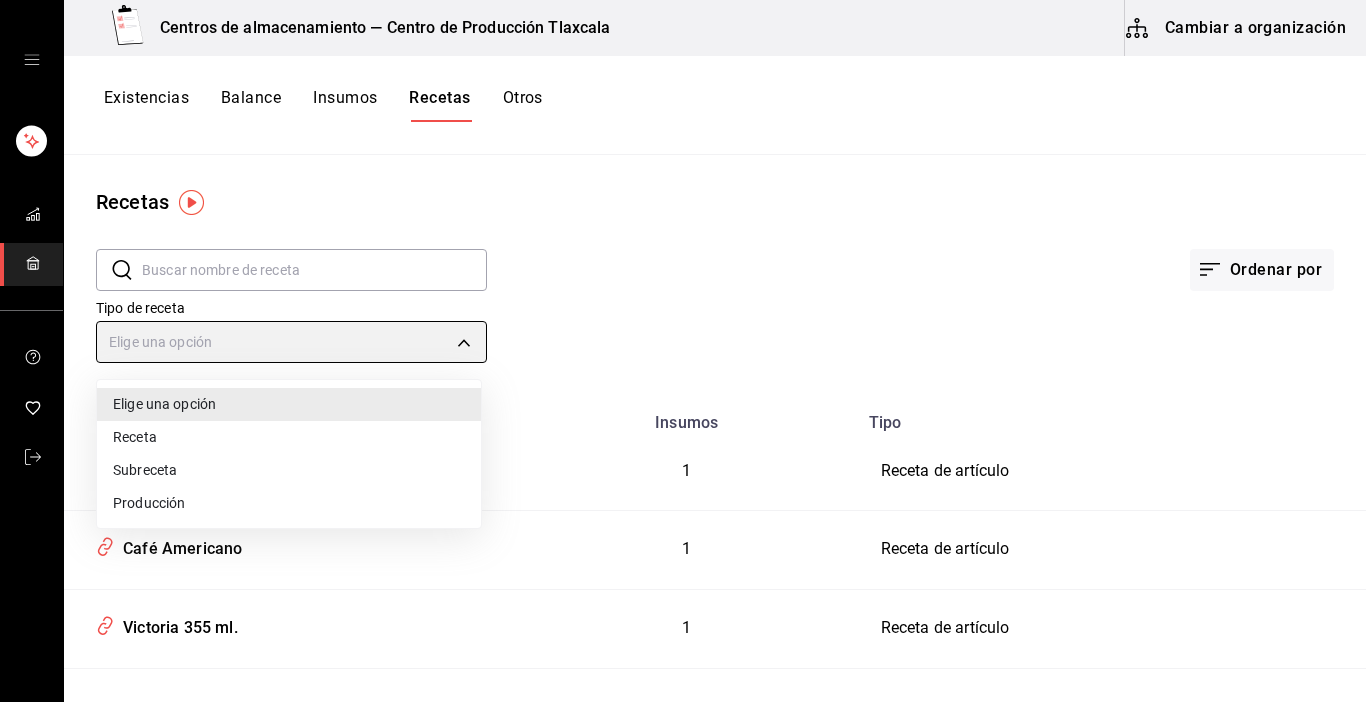 type on "PRODUCT" 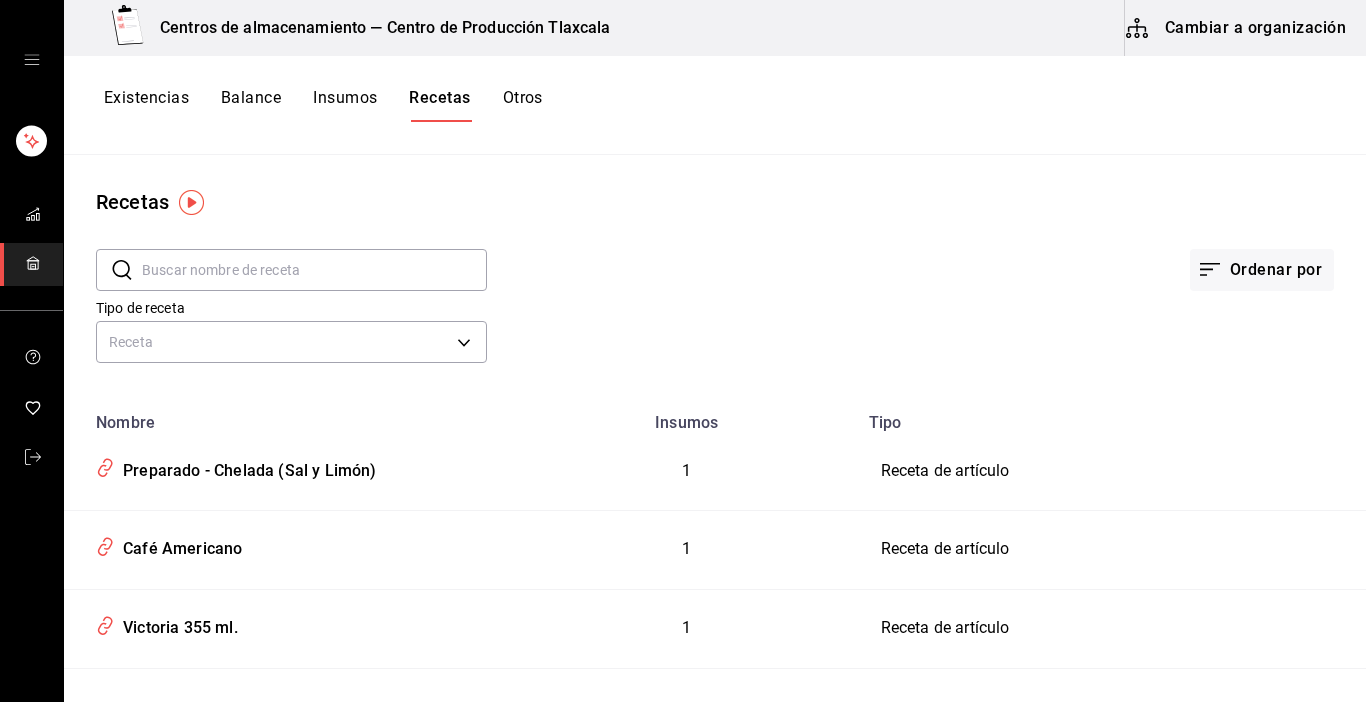 click at bounding box center (314, 270) 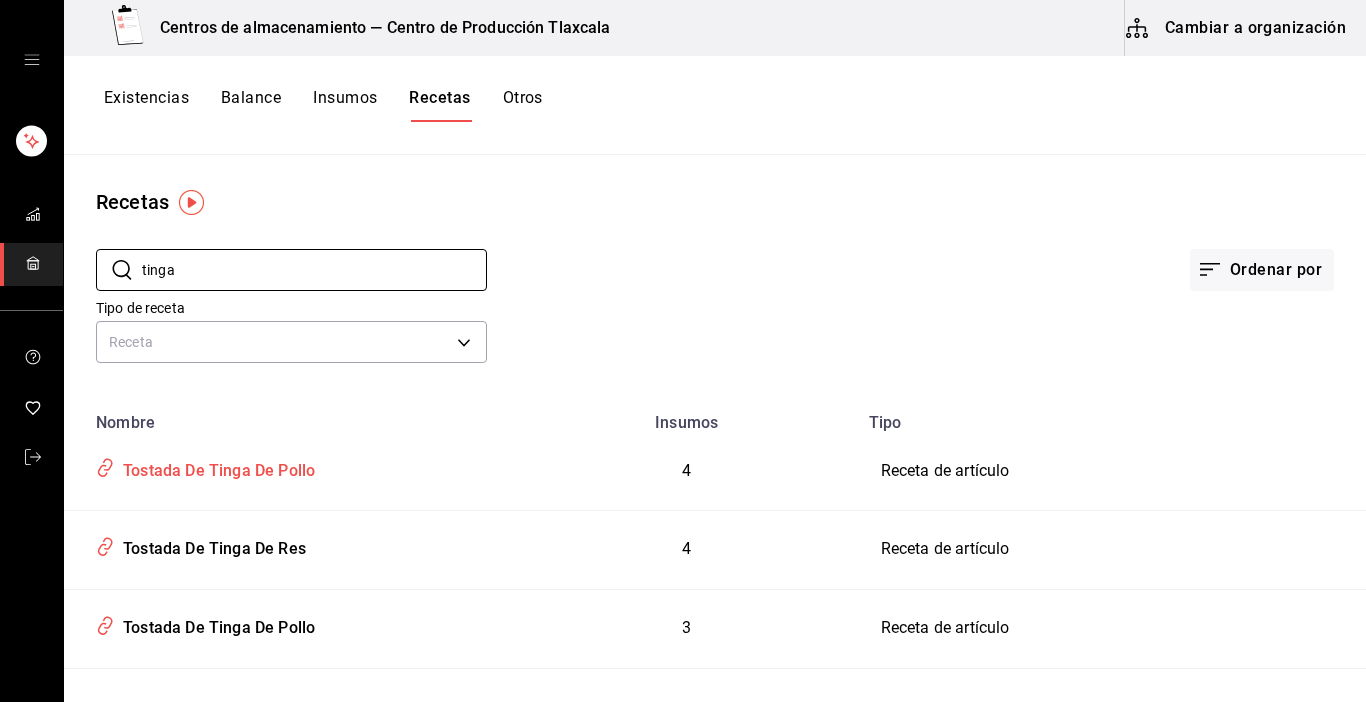 type on "tinga de res" 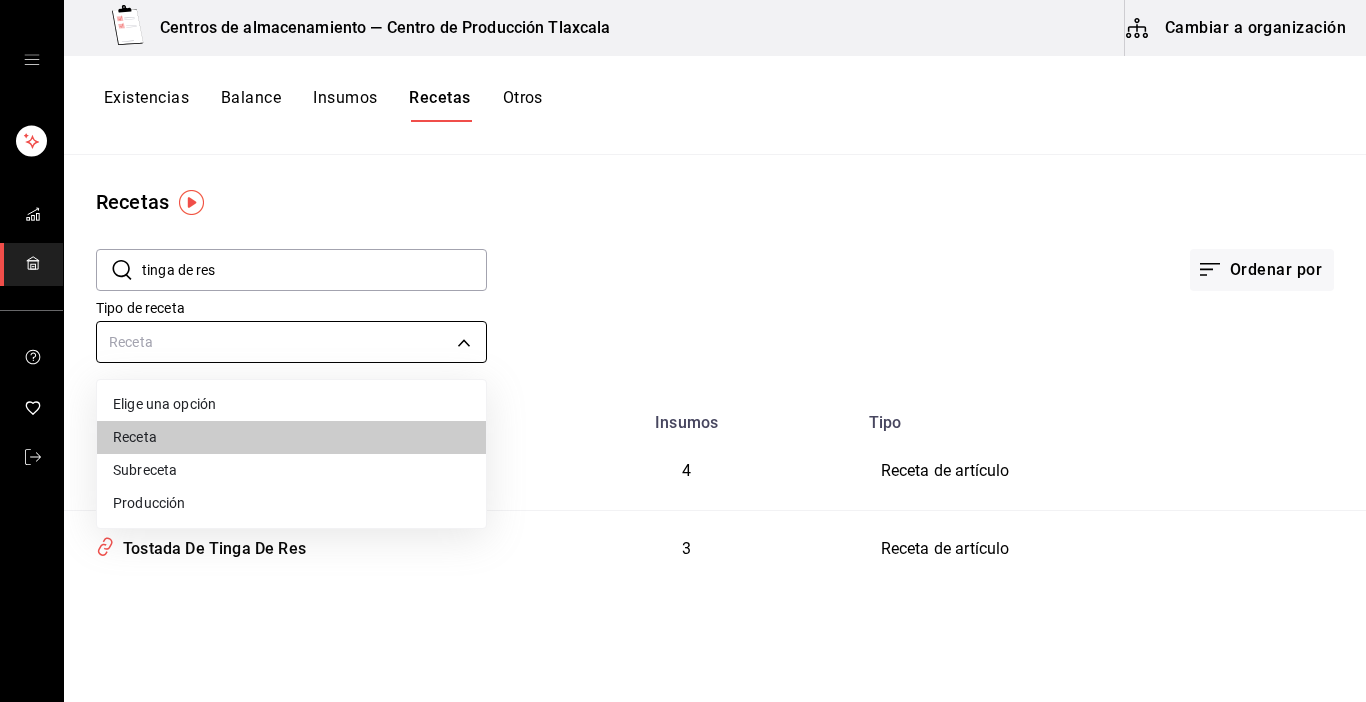 click on "Centros de almacenamiento — Centro de Producción Tlaxcala Cambiar a organización Existencias Balance Insumos Recetas Otros Recetas ​ tinga de res ​ Ordenar por Tipo de receta Receta PRODUCT Nombre Insumos Tipo Tostada De Tinga De Res 4 Receta de artículo Tostada De Tinga De Res 3 Receta de artículo Guardar GANA 1 MES GRATIS EN TU SUSCRIPCIÓN AQUÍ ¿Recuerdas cómo empezó tu restaurante?
Hoy puedes ayudar a un colega a tener el mismo cambio que tú viviste.
Recomienda Parrot directamente desde tu Portal Administrador.
Es fácil y rápido.
🎁 Por cada restaurante que se una, ganas 1 mes gratis. Ver video tutorial Ir a video Duplicar Eliminar Visitar centro de ayuda ([PHONE]) [EMAIL] Visitar centro de ayuda ([PHONE]) [EMAIL] Elige una opción Receta Subreceta Producción" at bounding box center (683, 344) 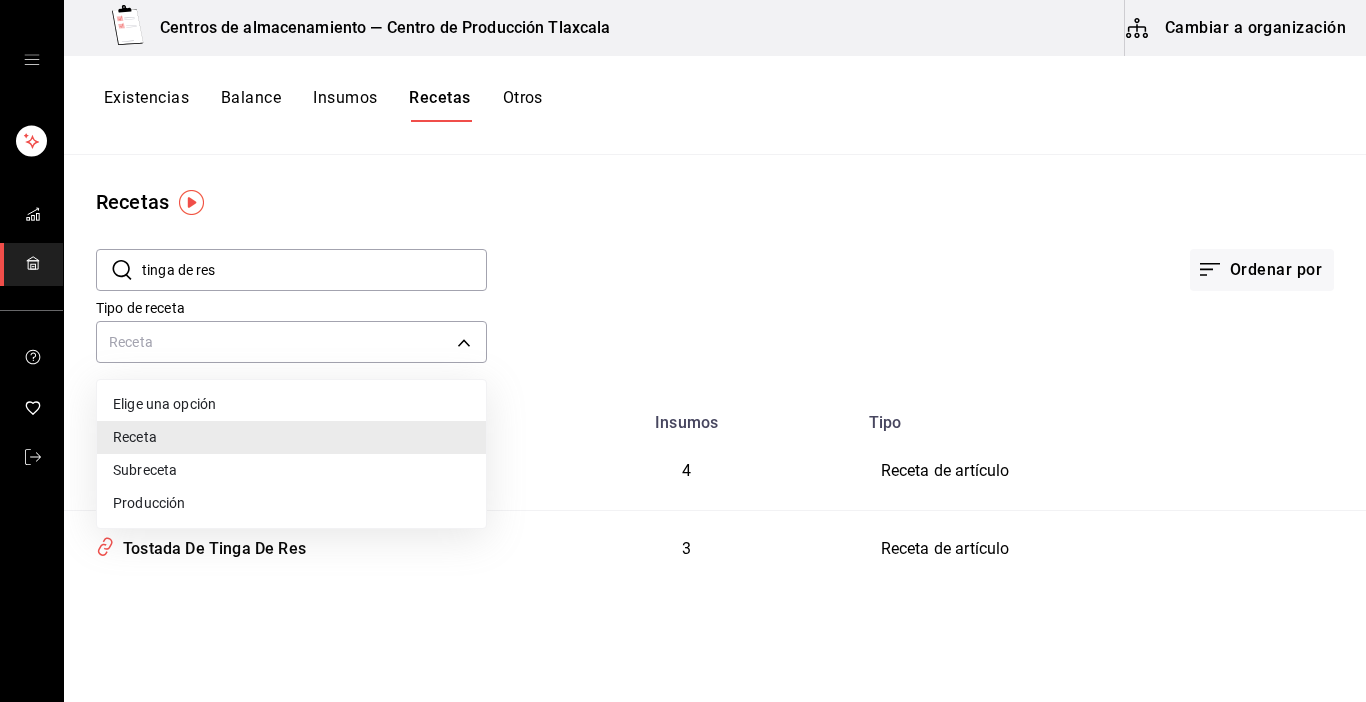 click on "Producción" at bounding box center [291, 503] 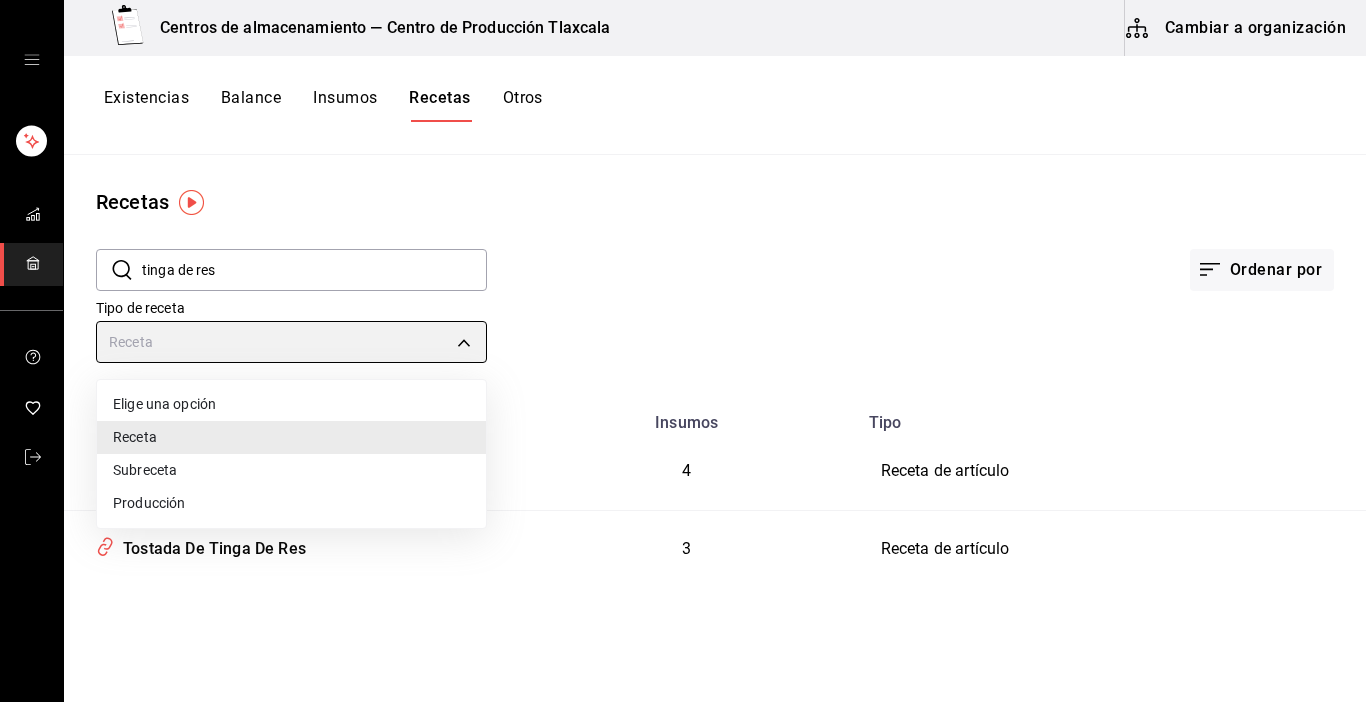 type on "PREPARATION" 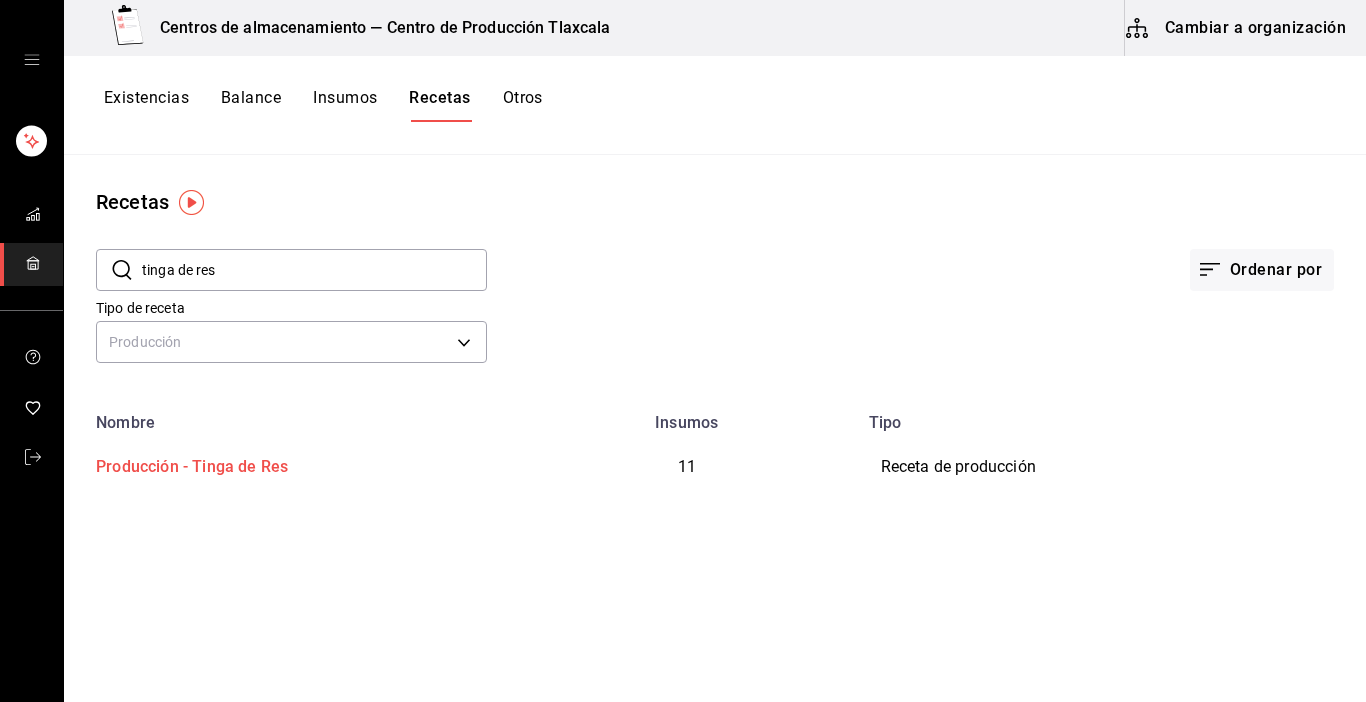 click on "Producción - Tinga de Res" at bounding box center [188, 463] 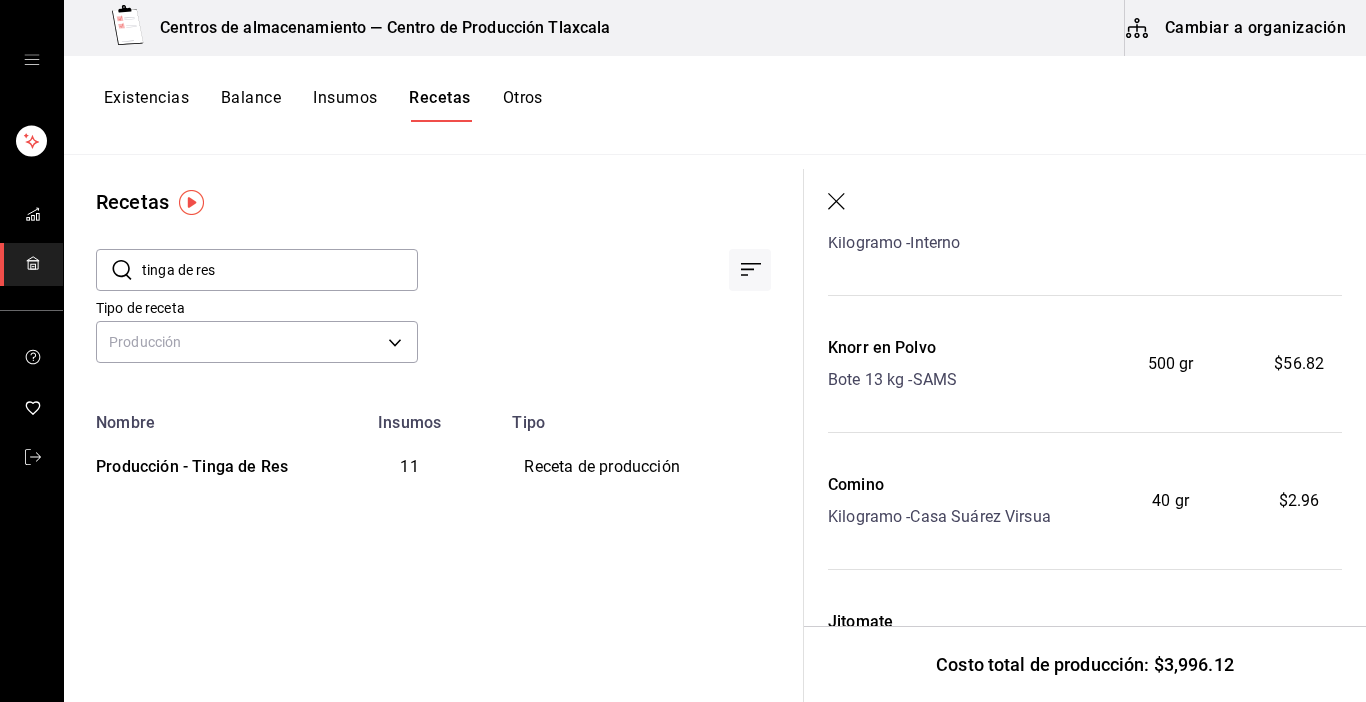 scroll, scrollTop: 569, scrollLeft: 0, axis: vertical 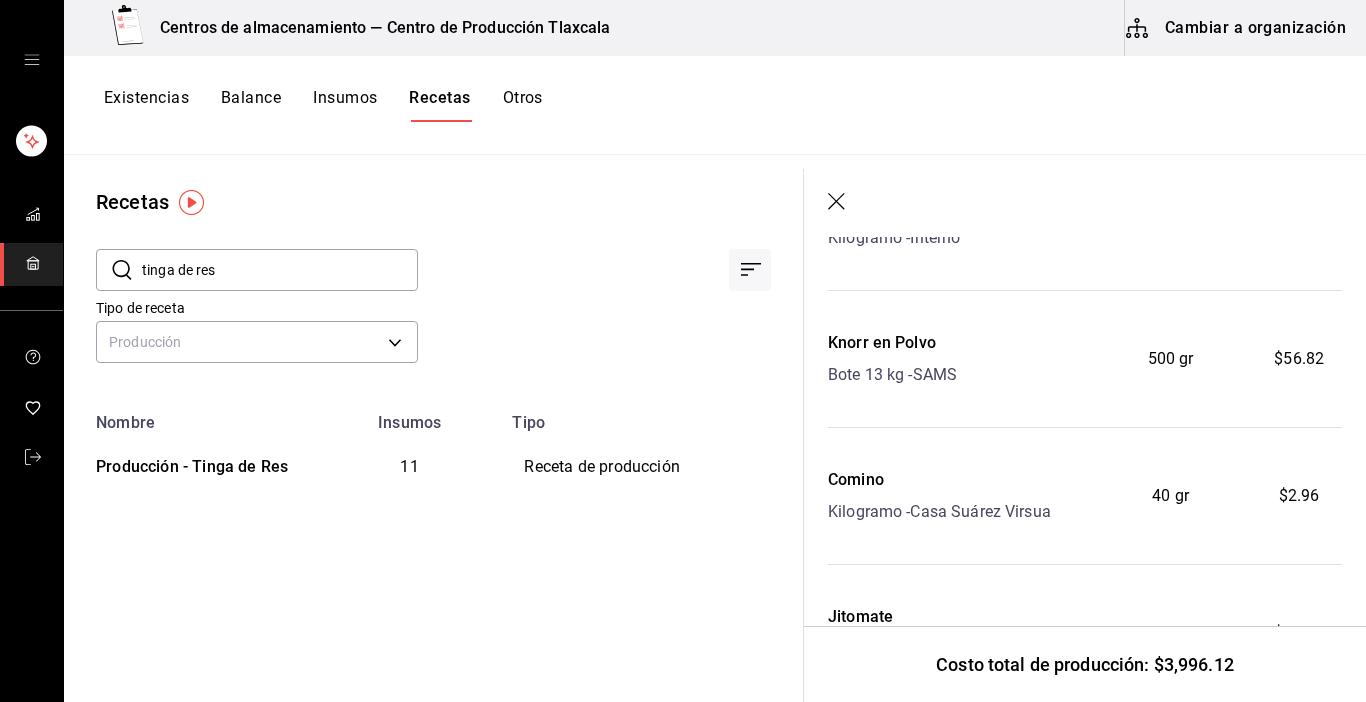 click 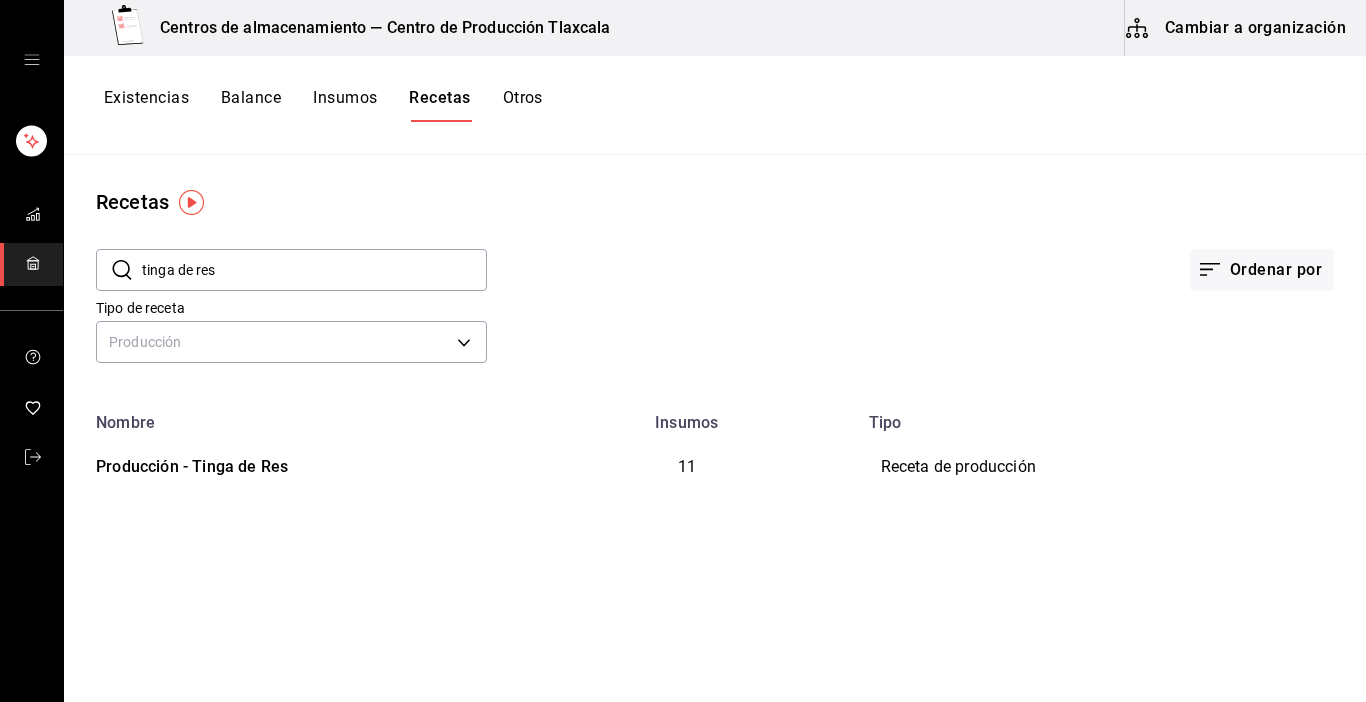 scroll, scrollTop: 0, scrollLeft: 0, axis: both 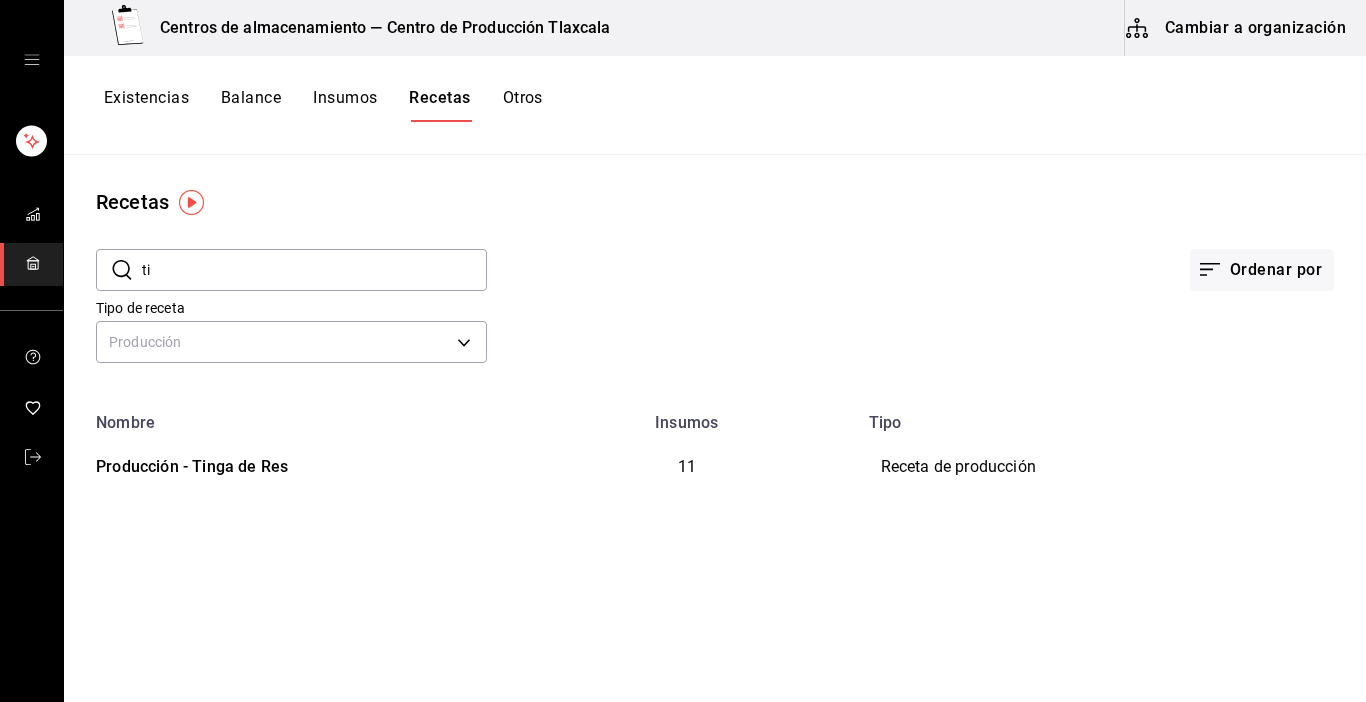 type on "t" 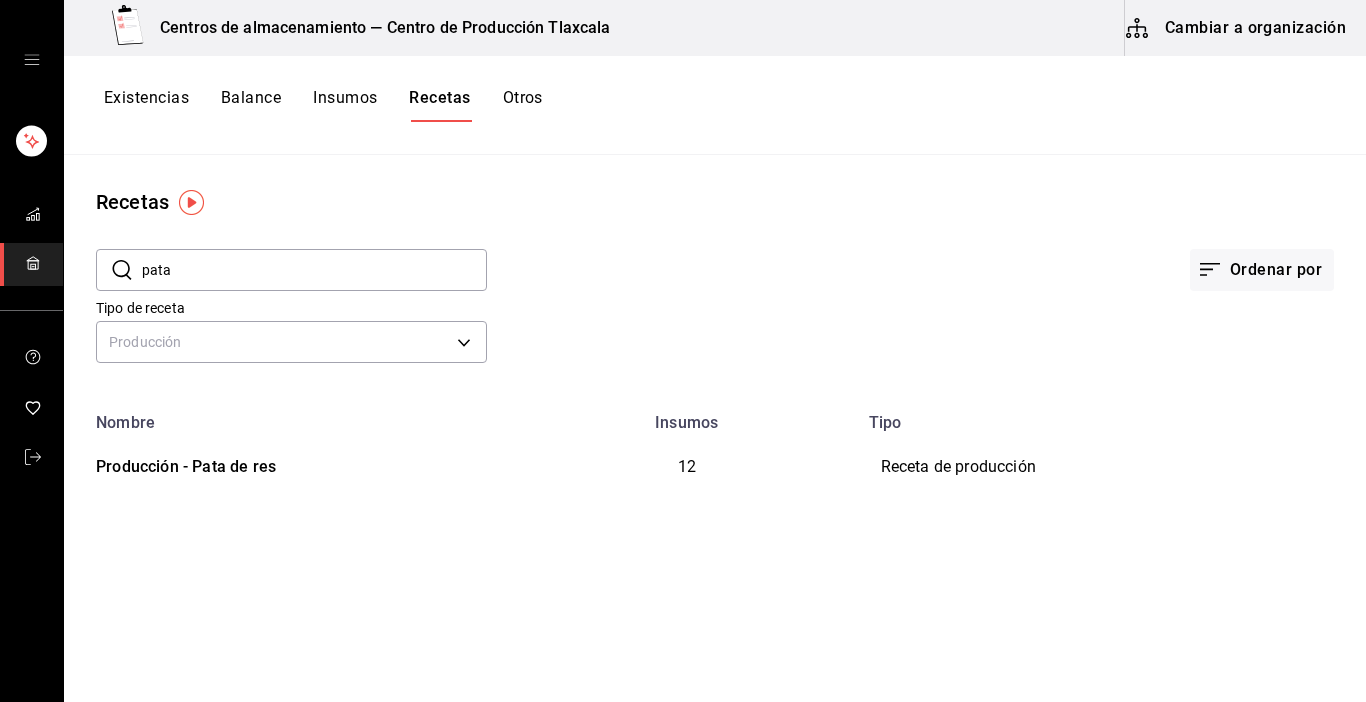 type on "pata" 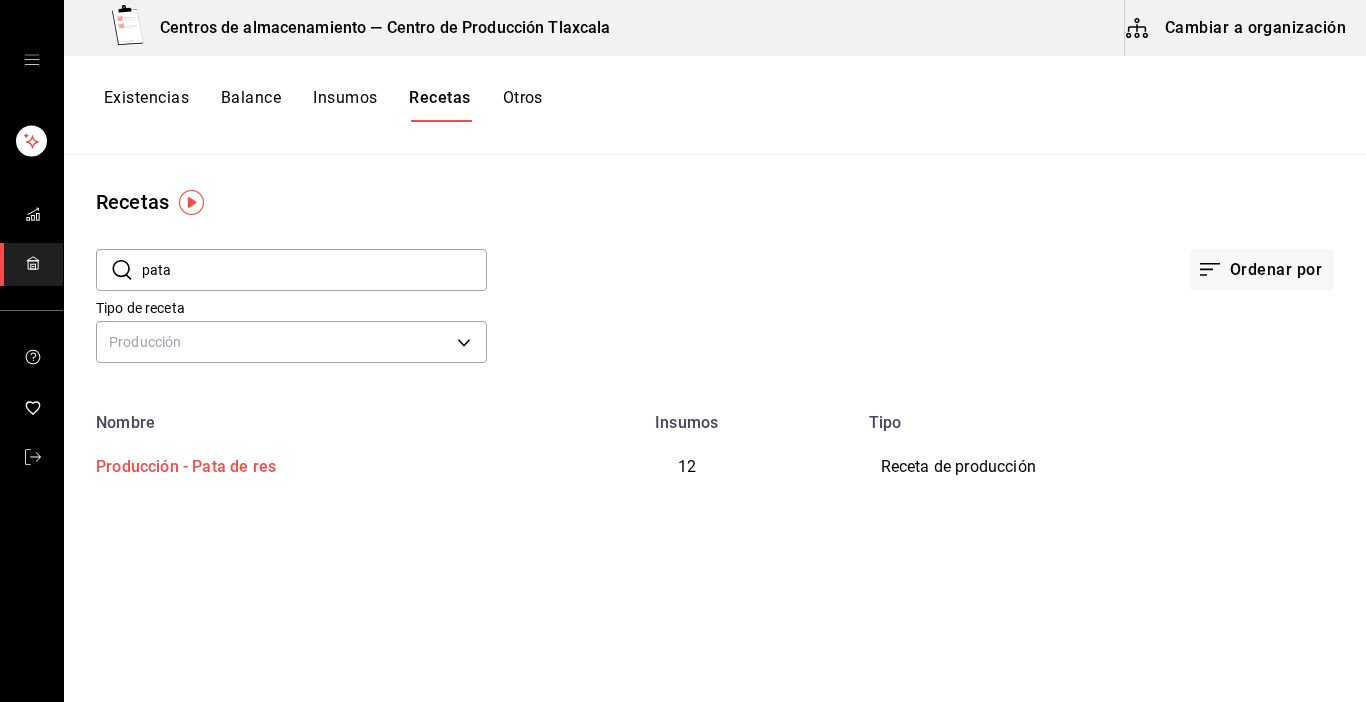 click on "Producción - Pata de res" at bounding box center [182, 463] 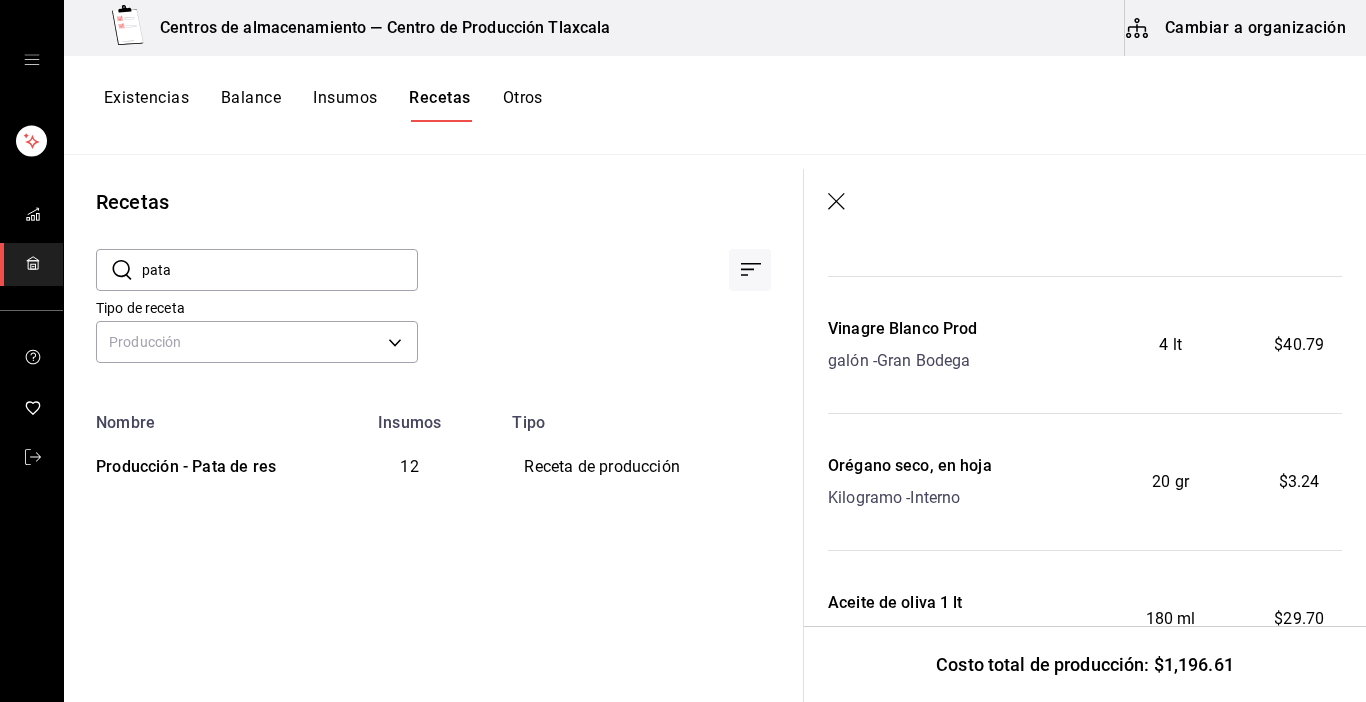 scroll, scrollTop: 295, scrollLeft: 0, axis: vertical 